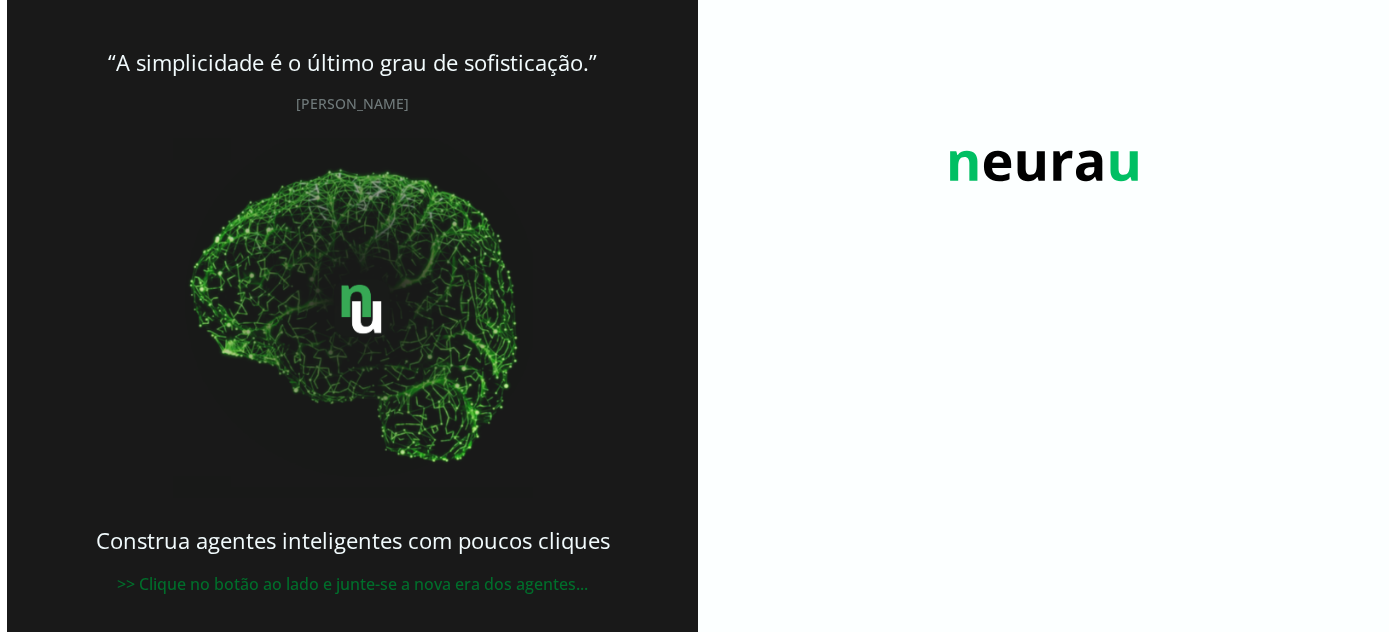 scroll, scrollTop: 0, scrollLeft: 0, axis: both 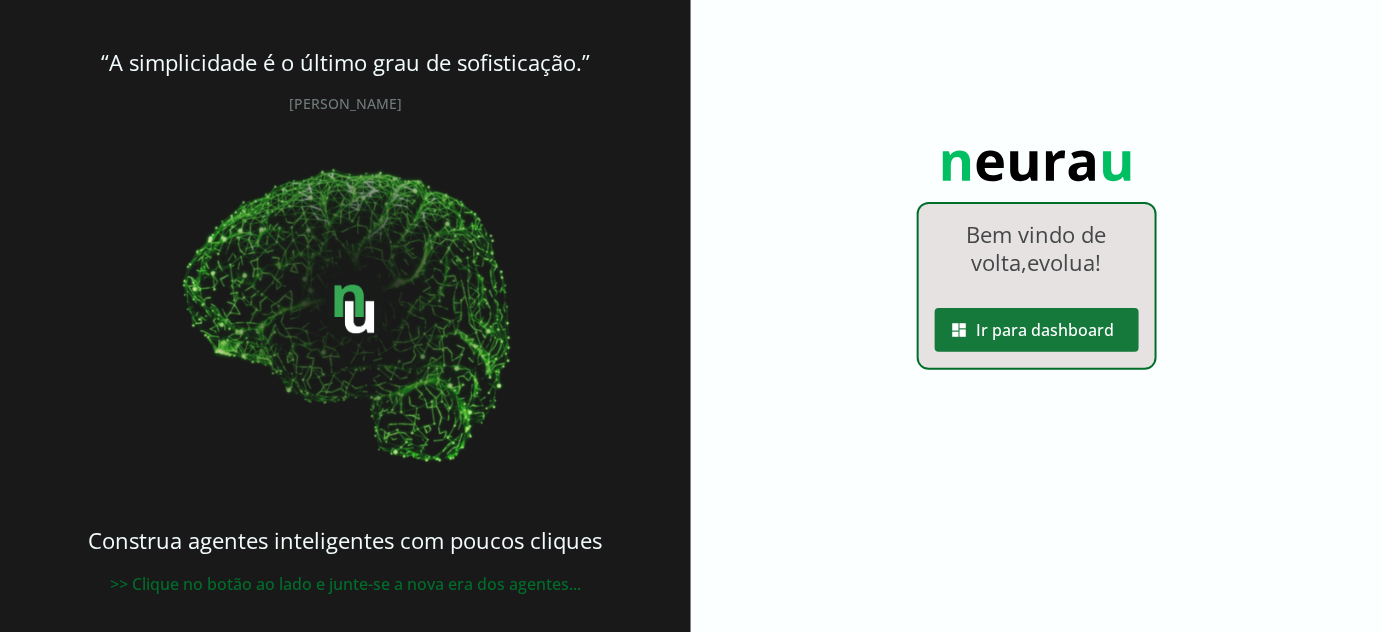 click at bounding box center (1037, 330) 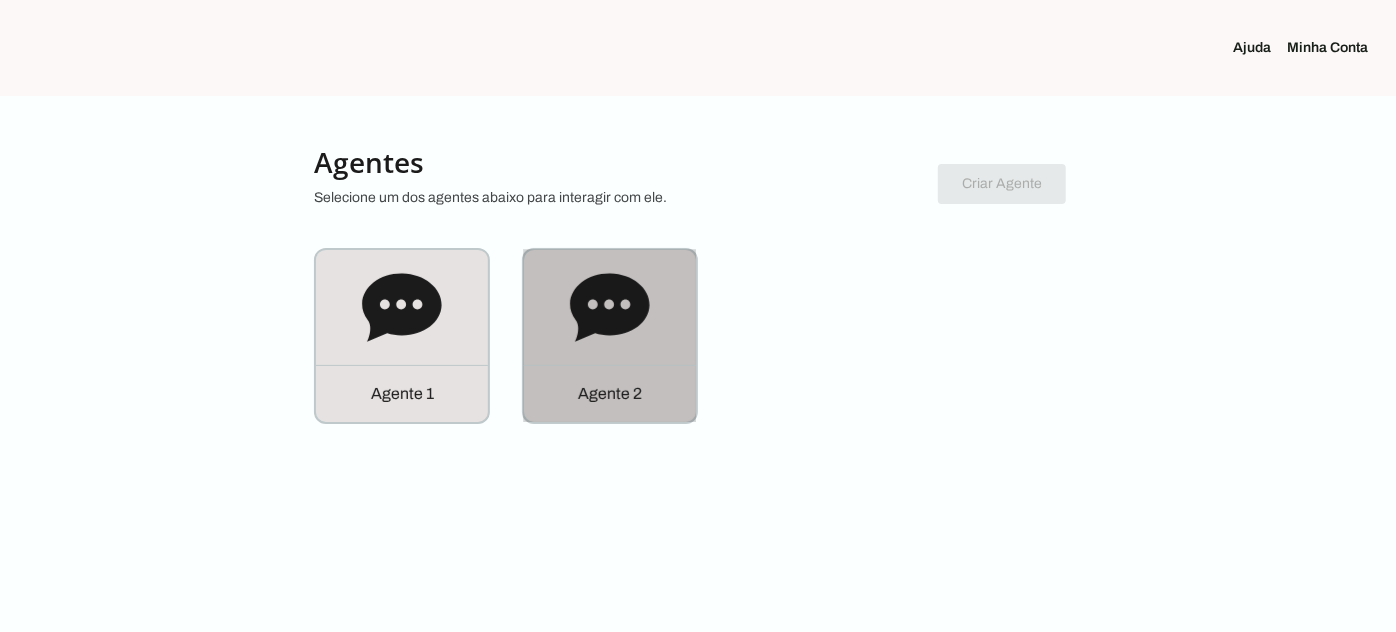 click 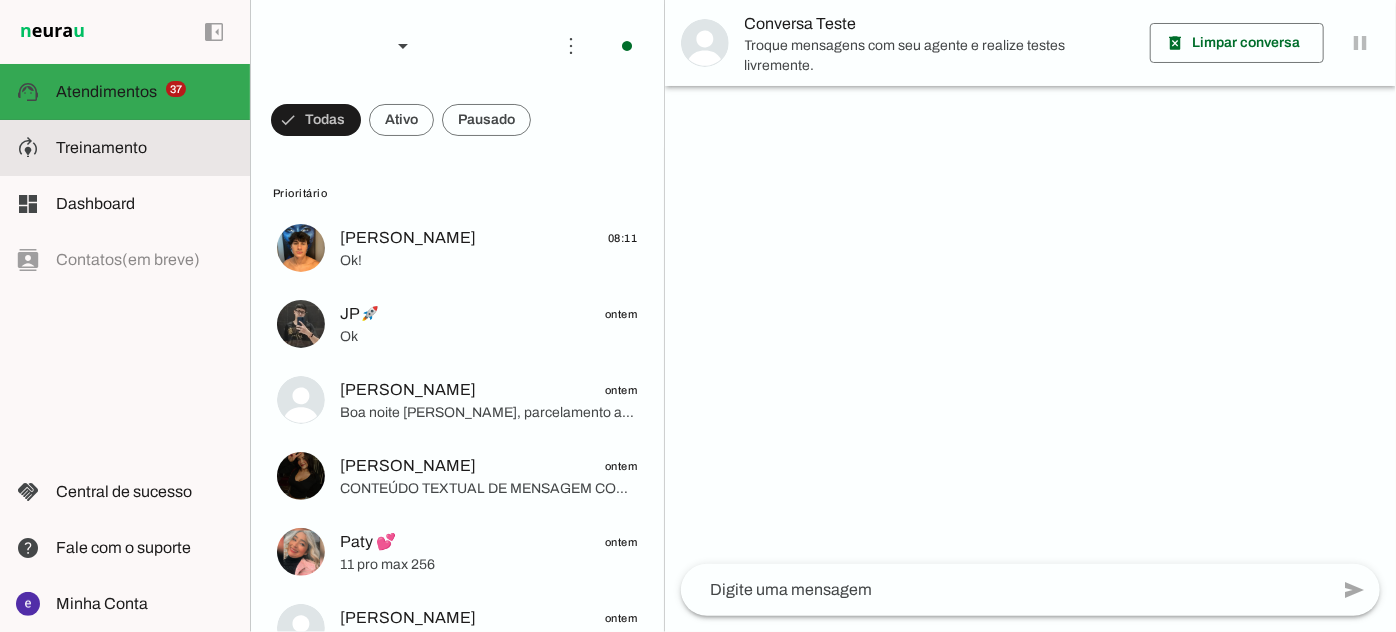 click on "Treinamento" 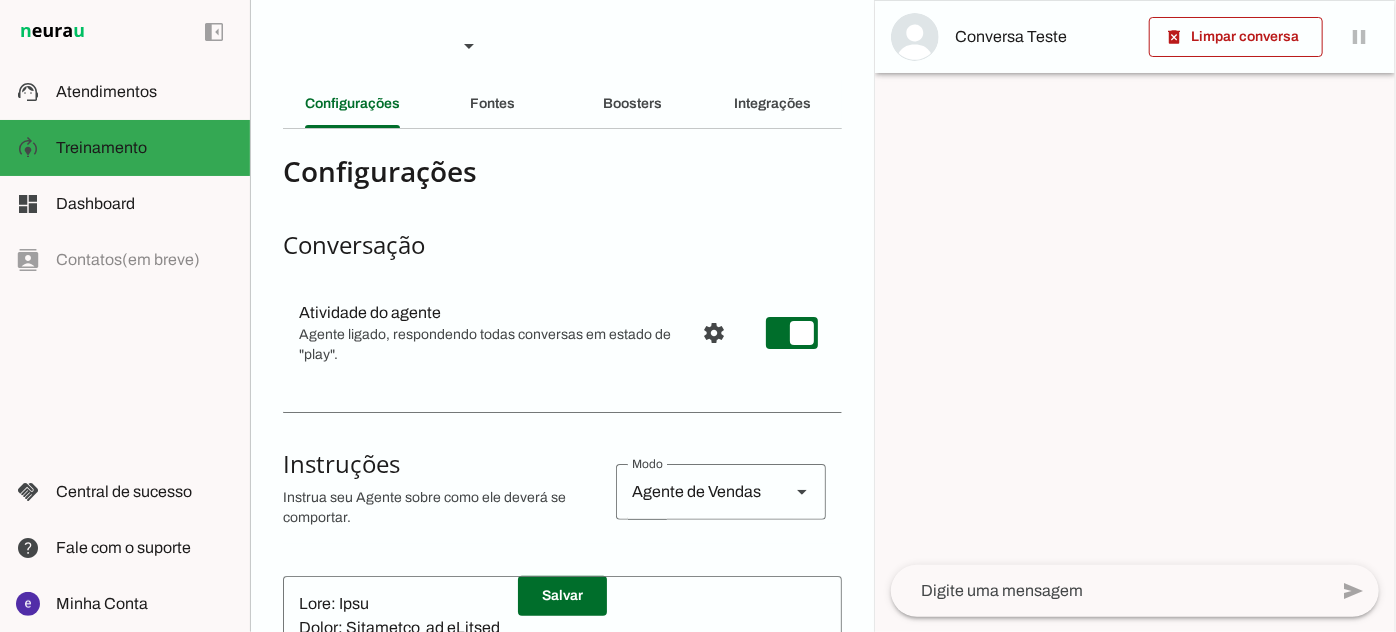 click on "Boosters" 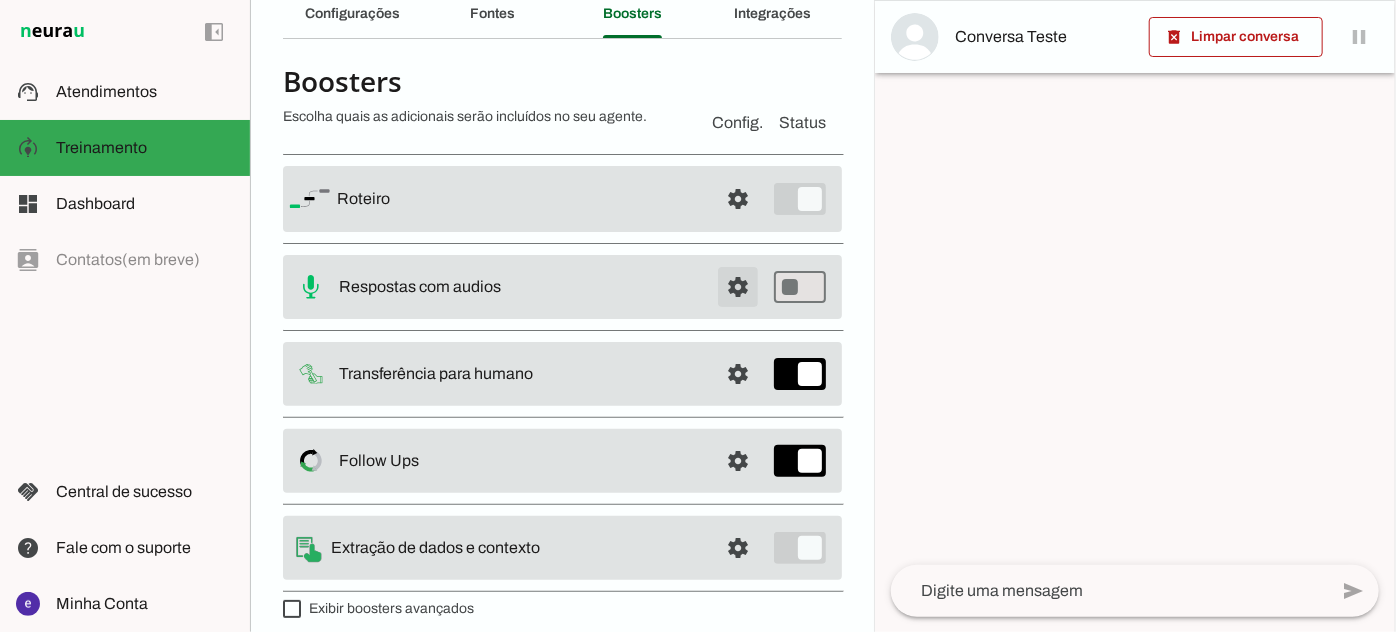 scroll, scrollTop: 104, scrollLeft: 0, axis: vertical 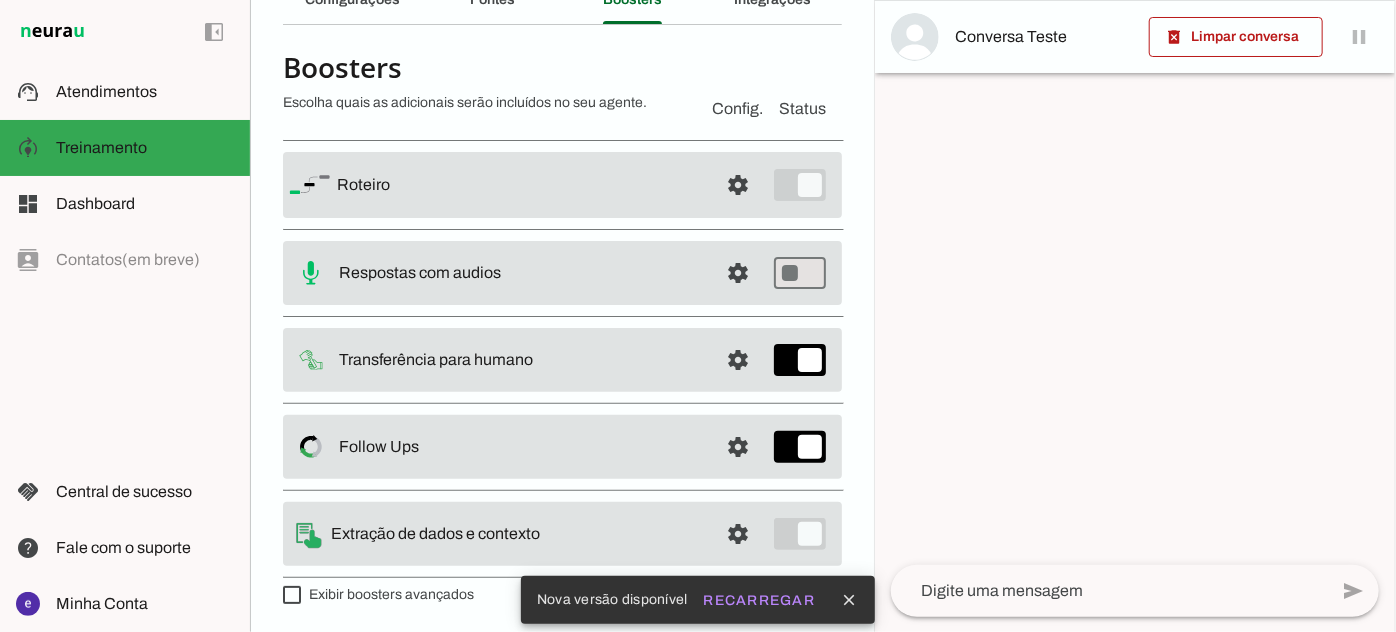 click on "Exibir boosters avançados" at bounding box center [378, 595] 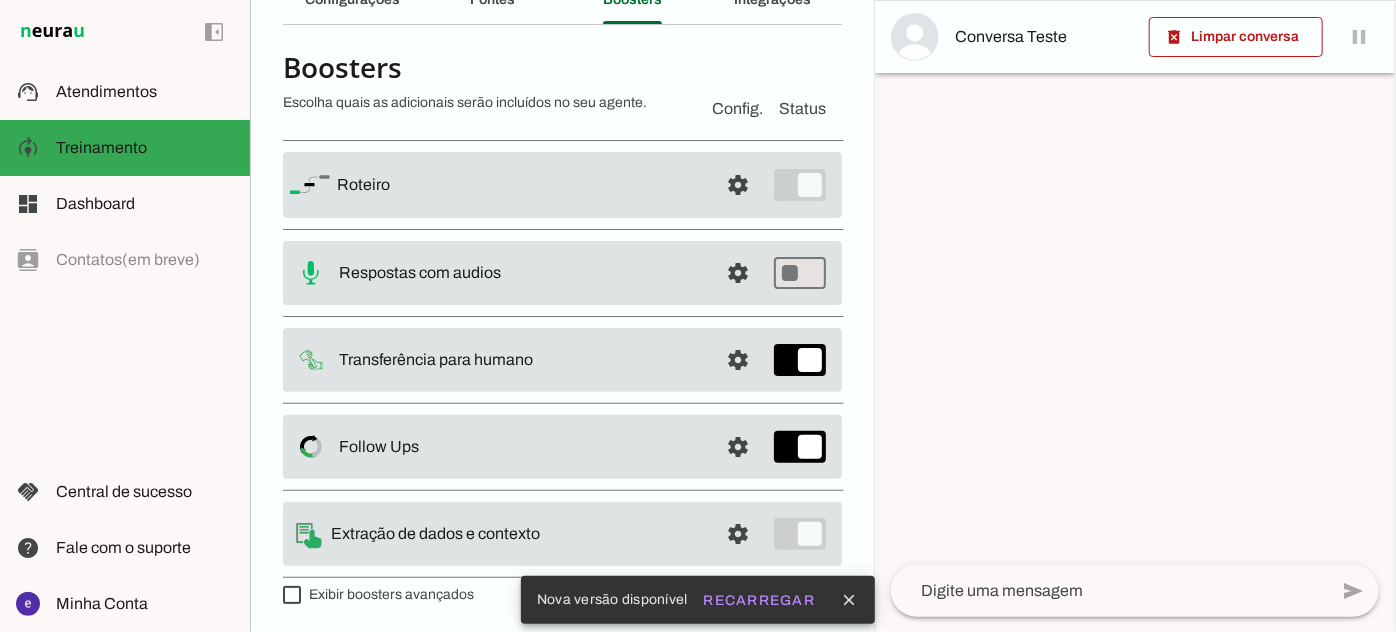 type on "on" 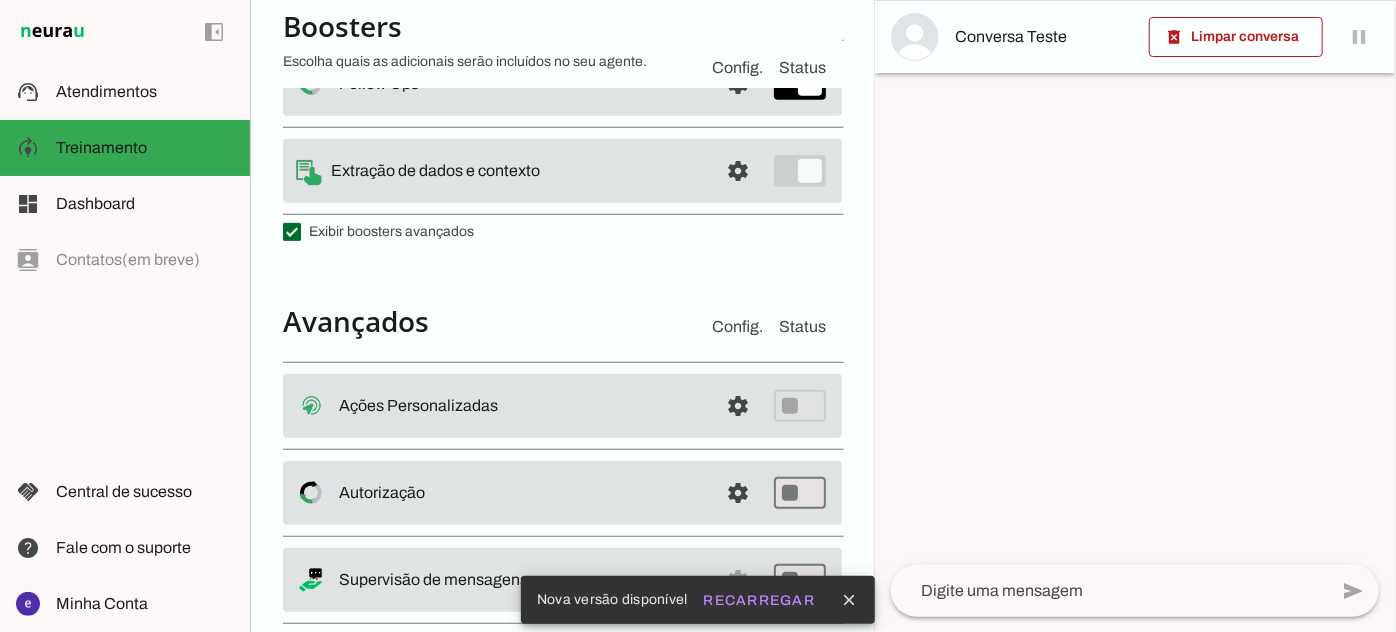 scroll, scrollTop: 502, scrollLeft: 0, axis: vertical 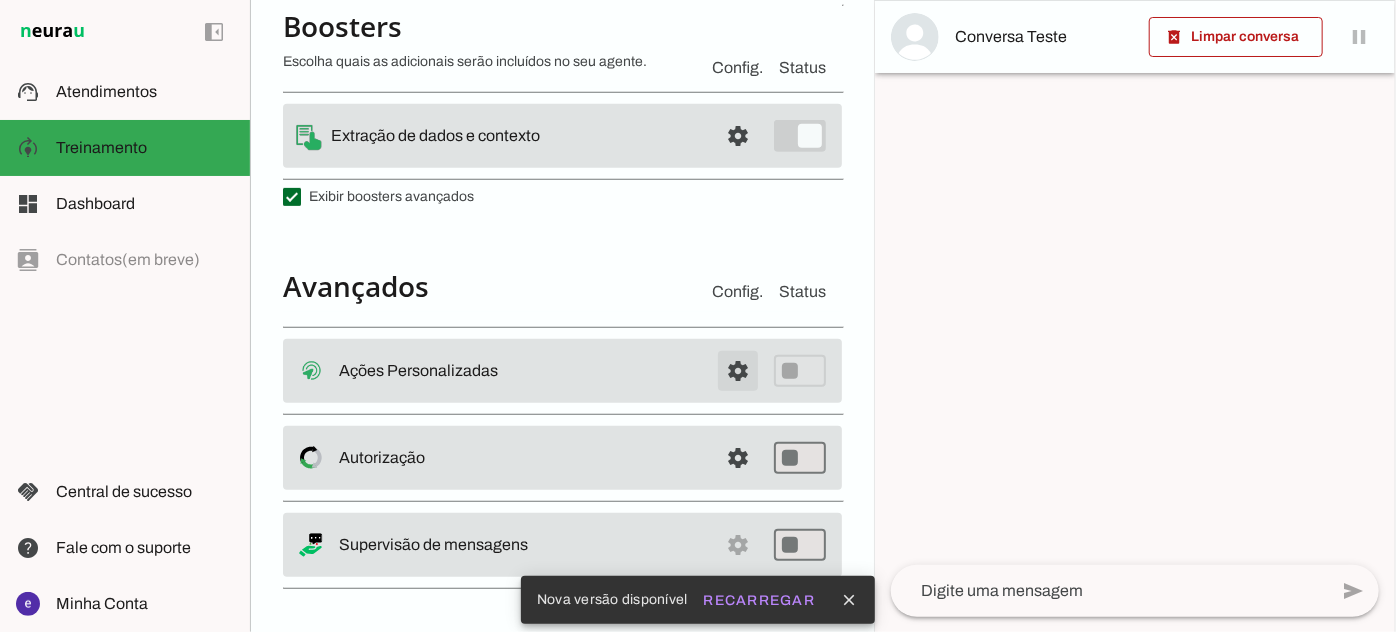 click at bounding box center [738, 371] 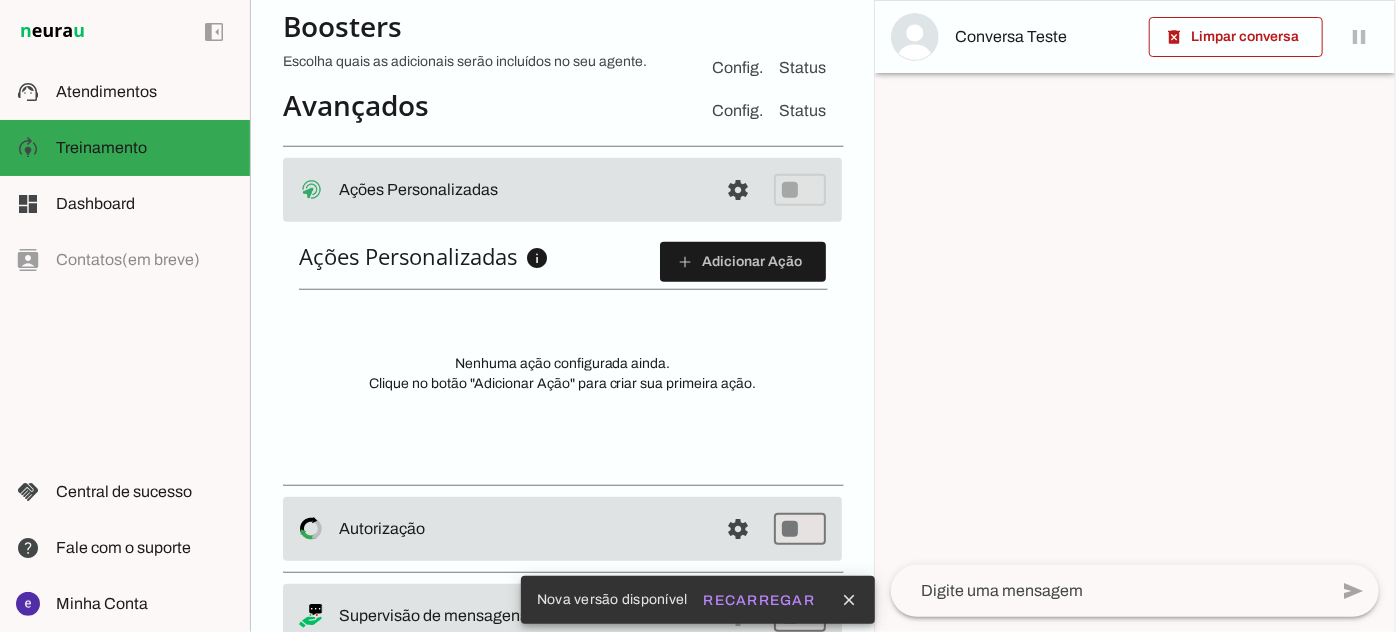 scroll, scrollTop: 680, scrollLeft: 0, axis: vertical 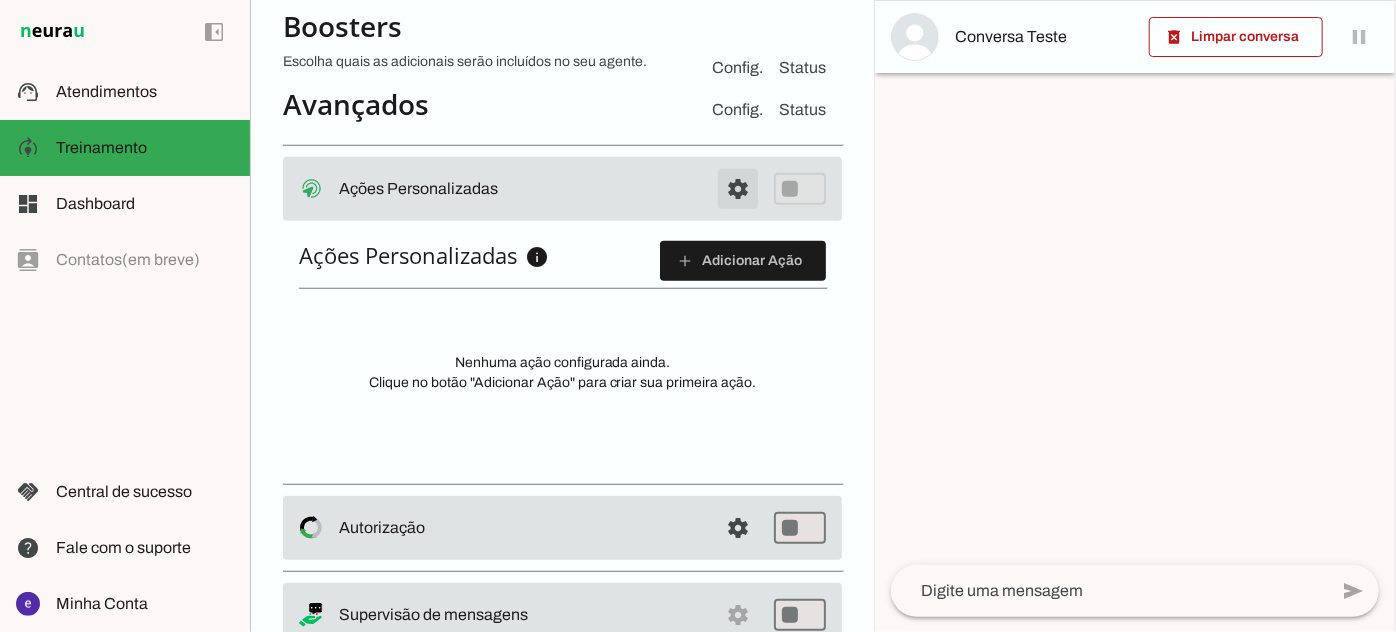 click at bounding box center [738, 189] 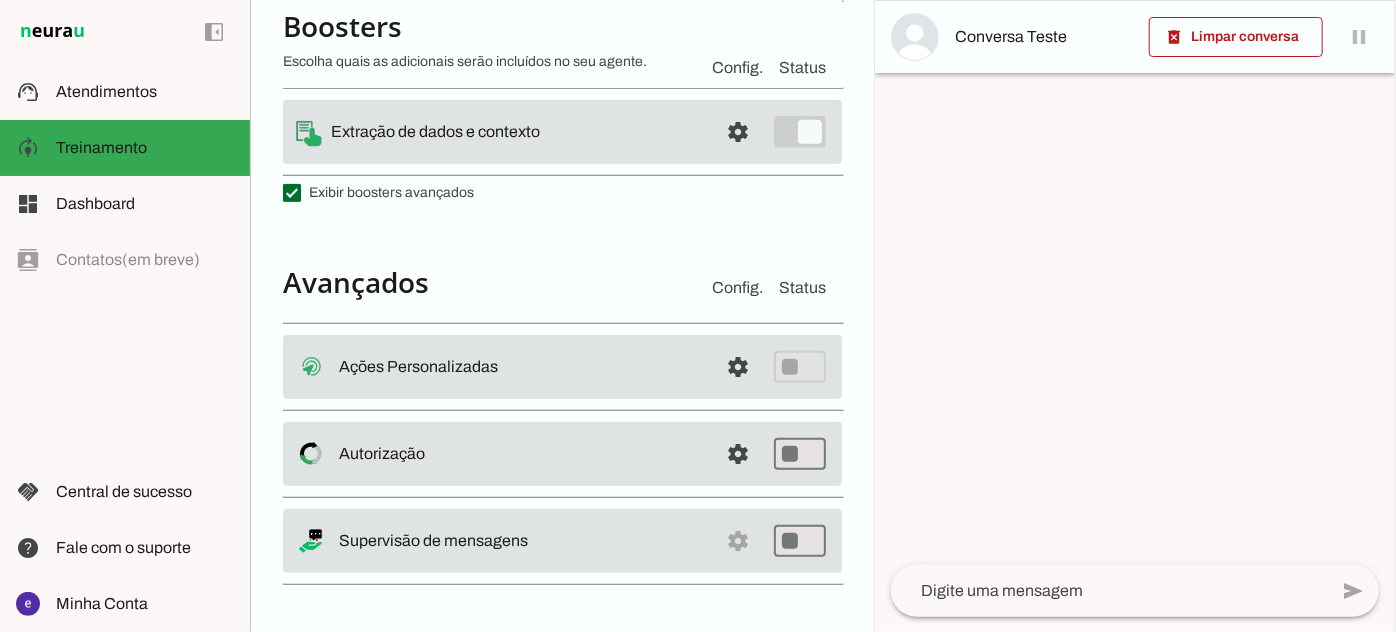 scroll, scrollTop: 502, scrollLeft: 0, axis: vertical 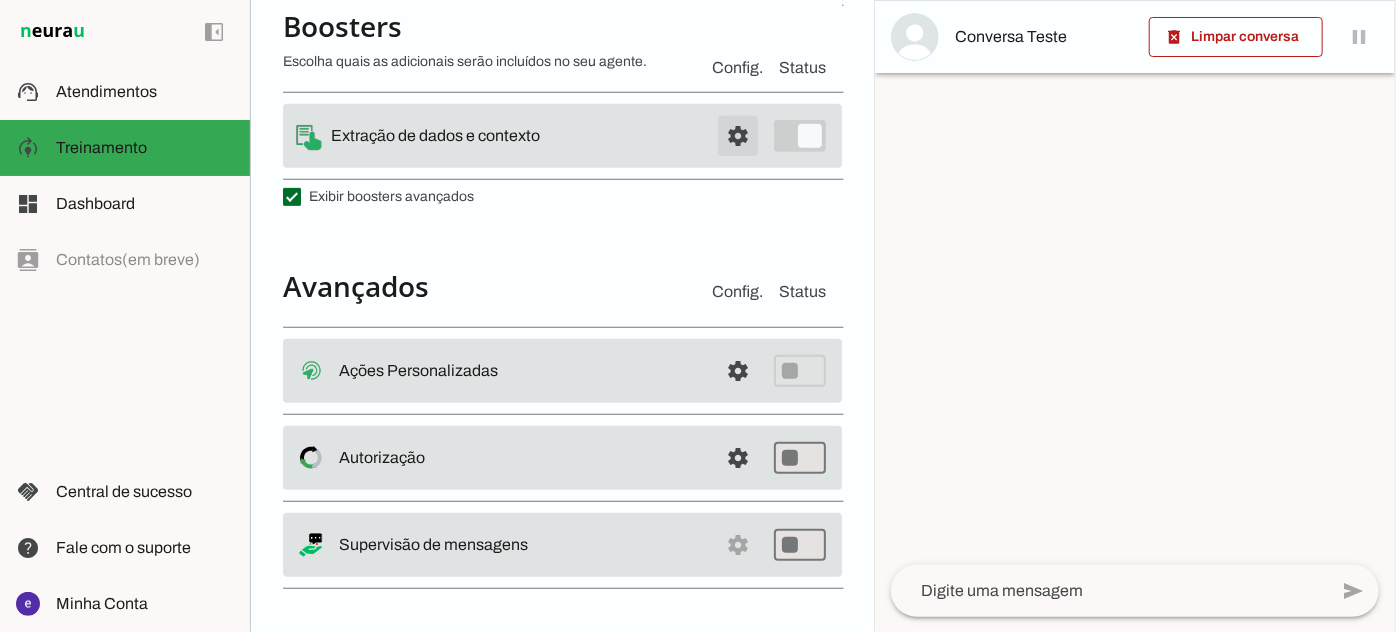 click at bounding box center [738, -213] 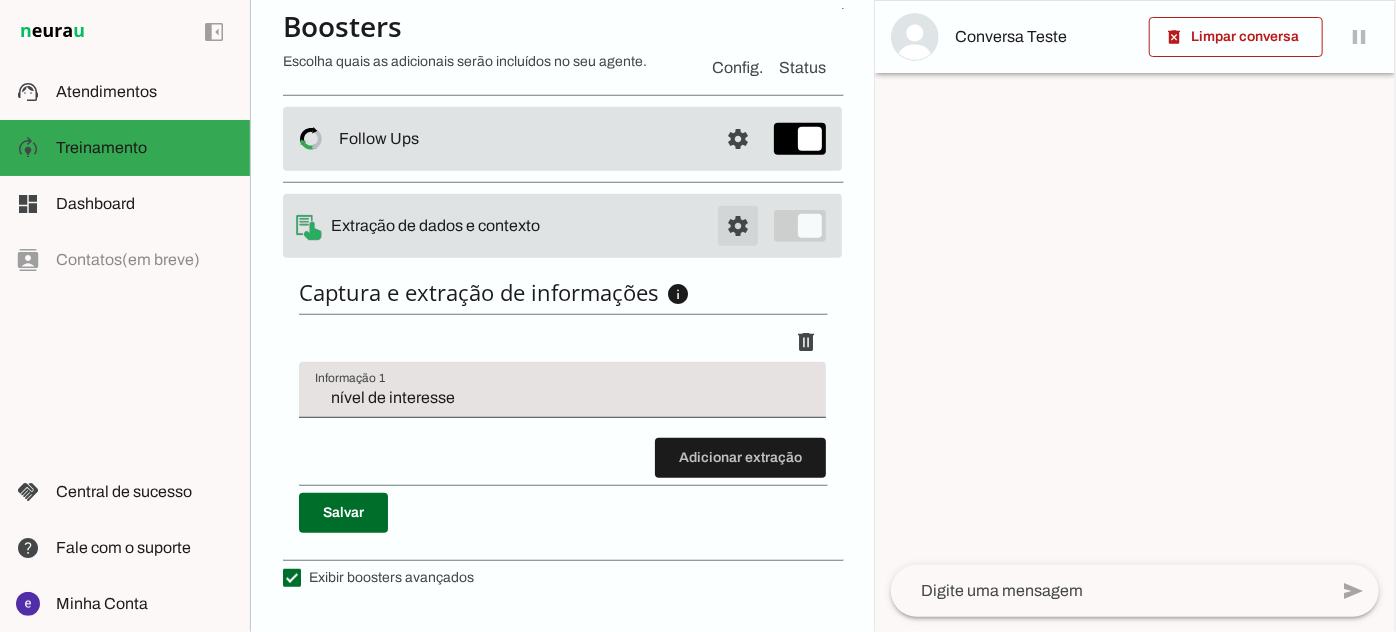 click at bounding box center [738, -123] 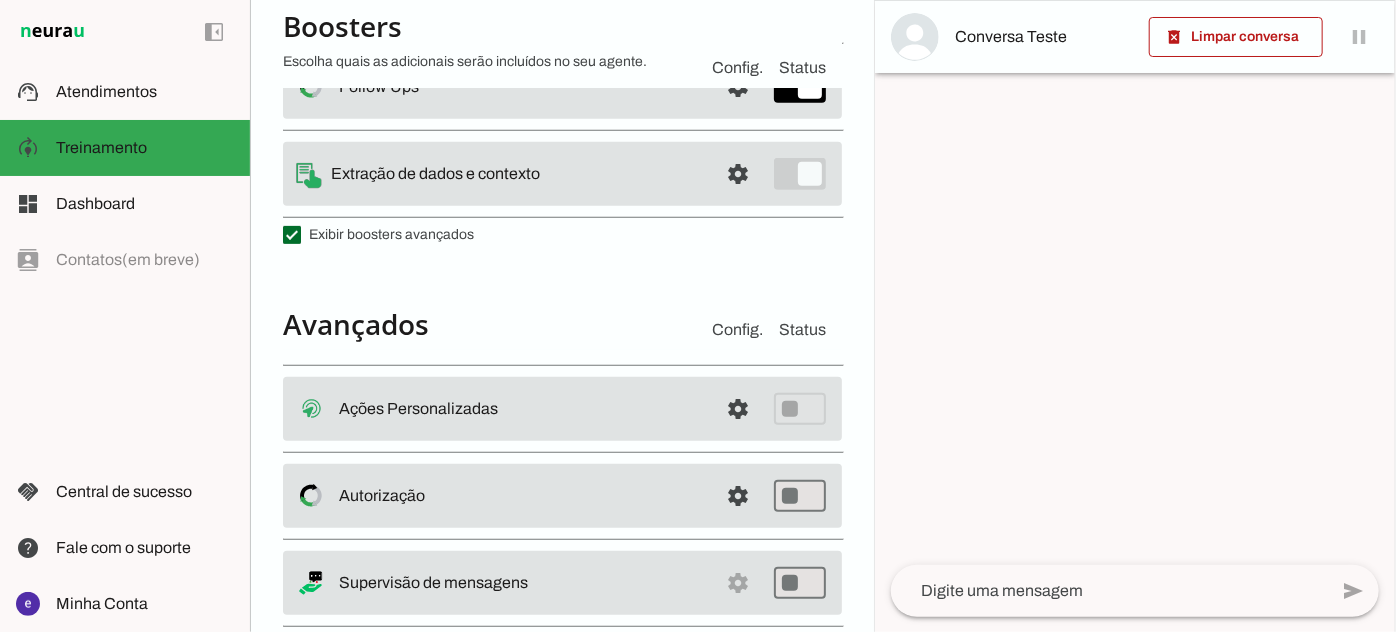 scroll, scrollTop: 502, scrollLeft: 0, axis: vertical 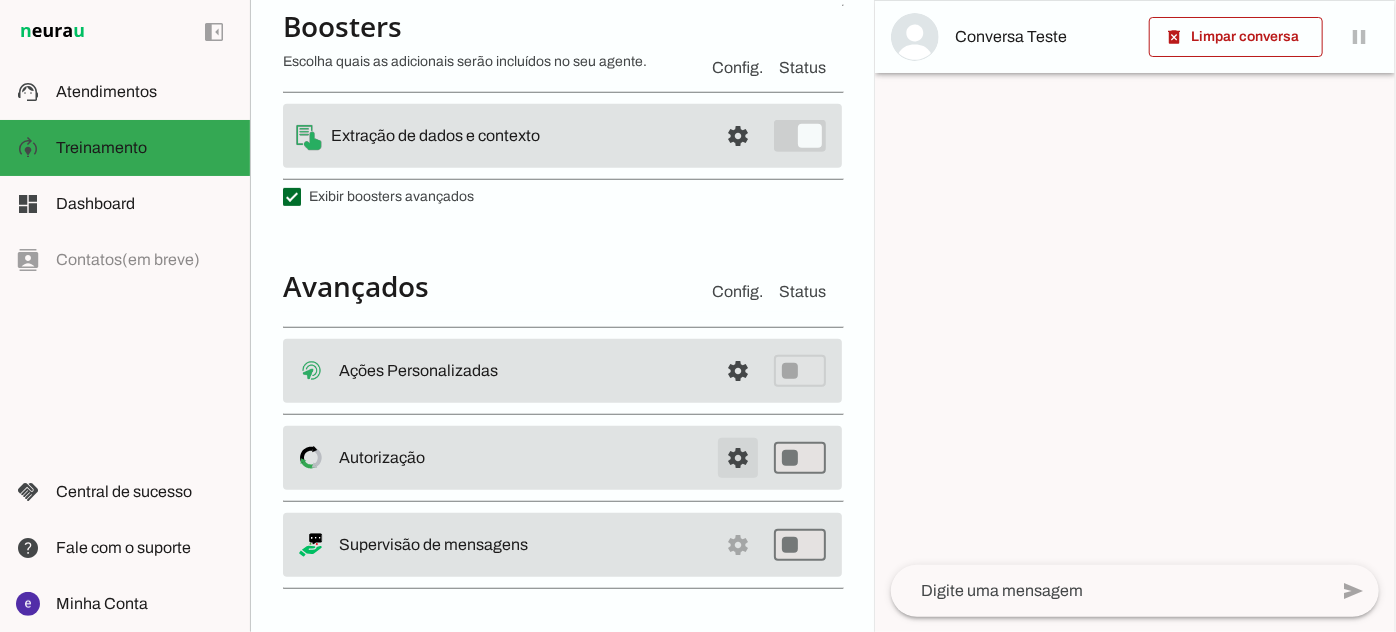click at bounding box center [738, 371] 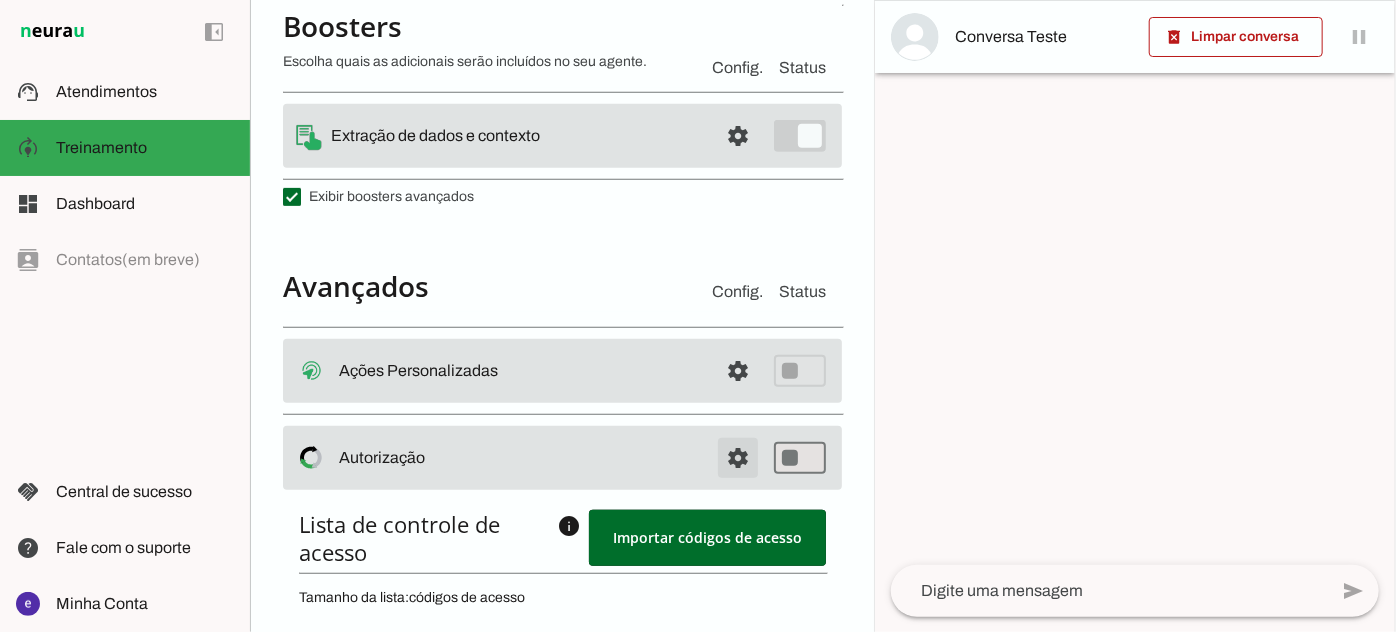 click at bounding box center (738, 371) 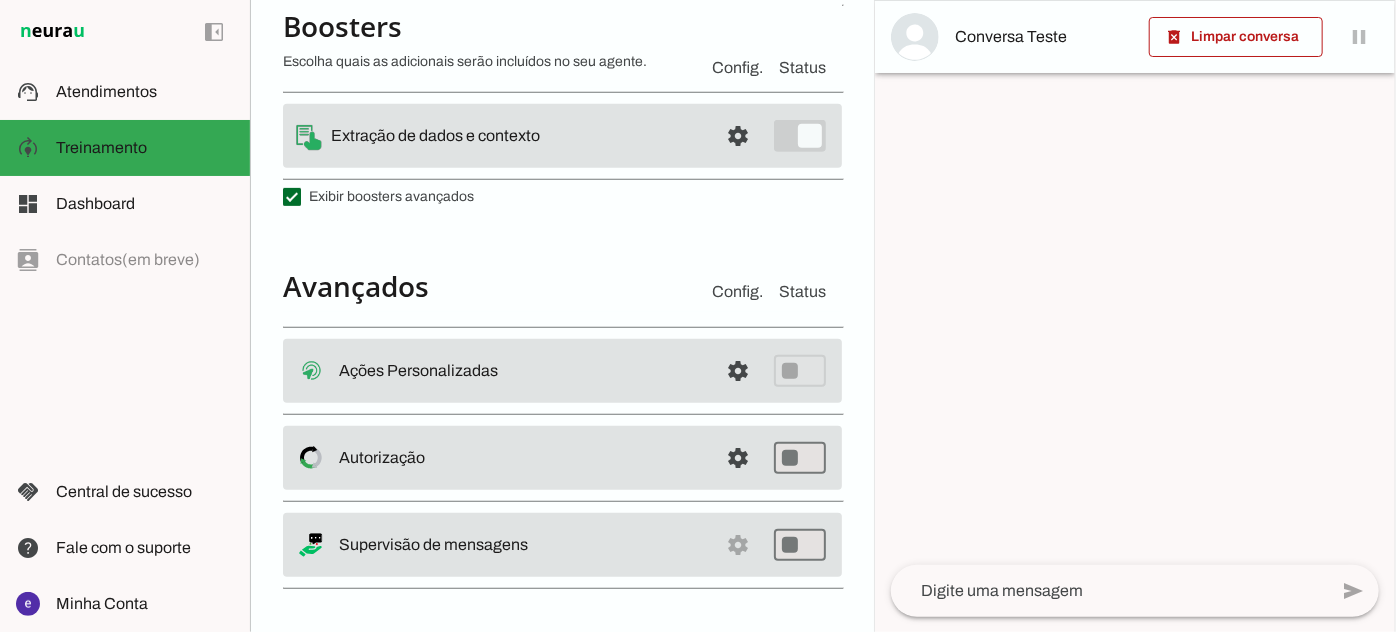 drag, startPoint x: 732, startPoint y: 554, endPoint x: 728, endPoint y: 543, distance: 11.7046995 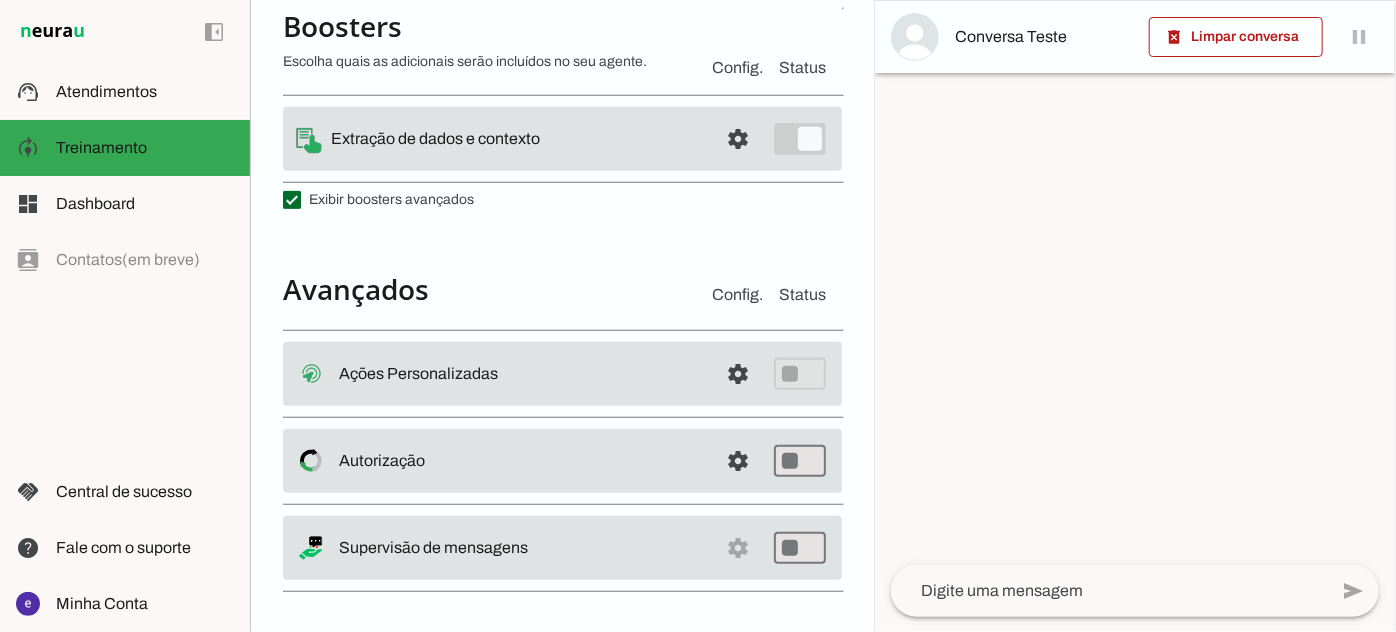 scroll, scrollTop: 502, scrollLeft: 0, axis: vertical 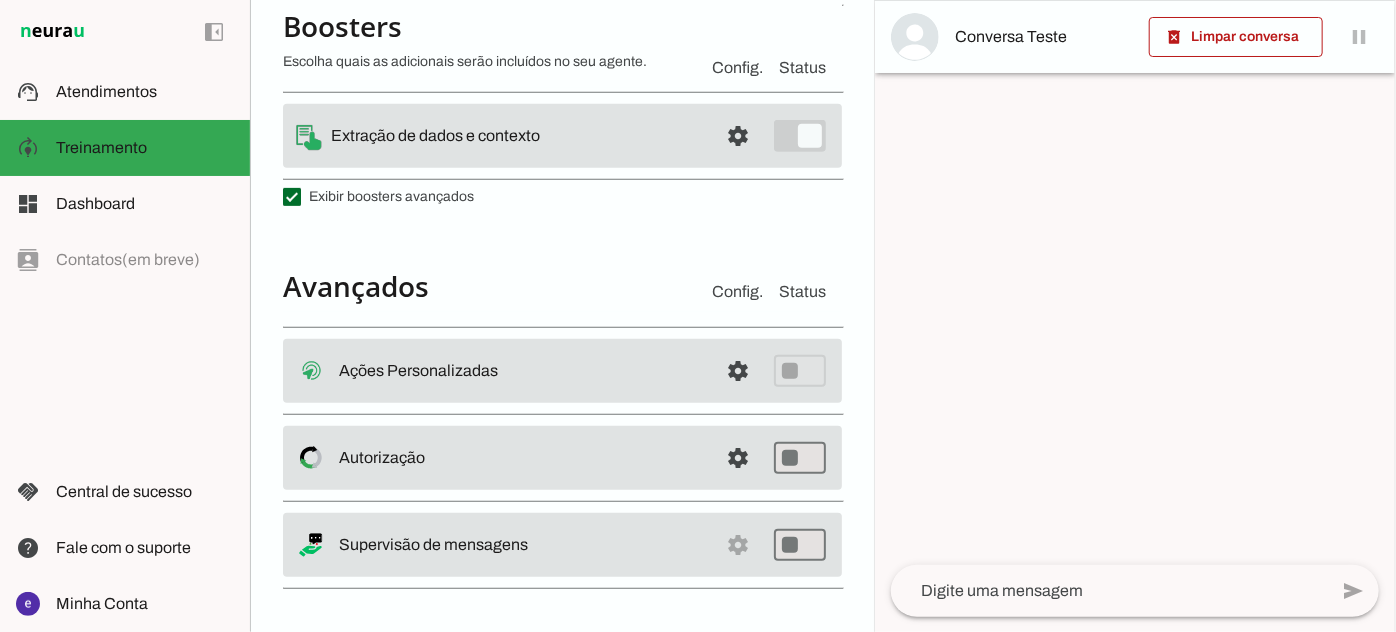 click on "settings
Supervisão de mensagens" at bounding box center (562, 371) 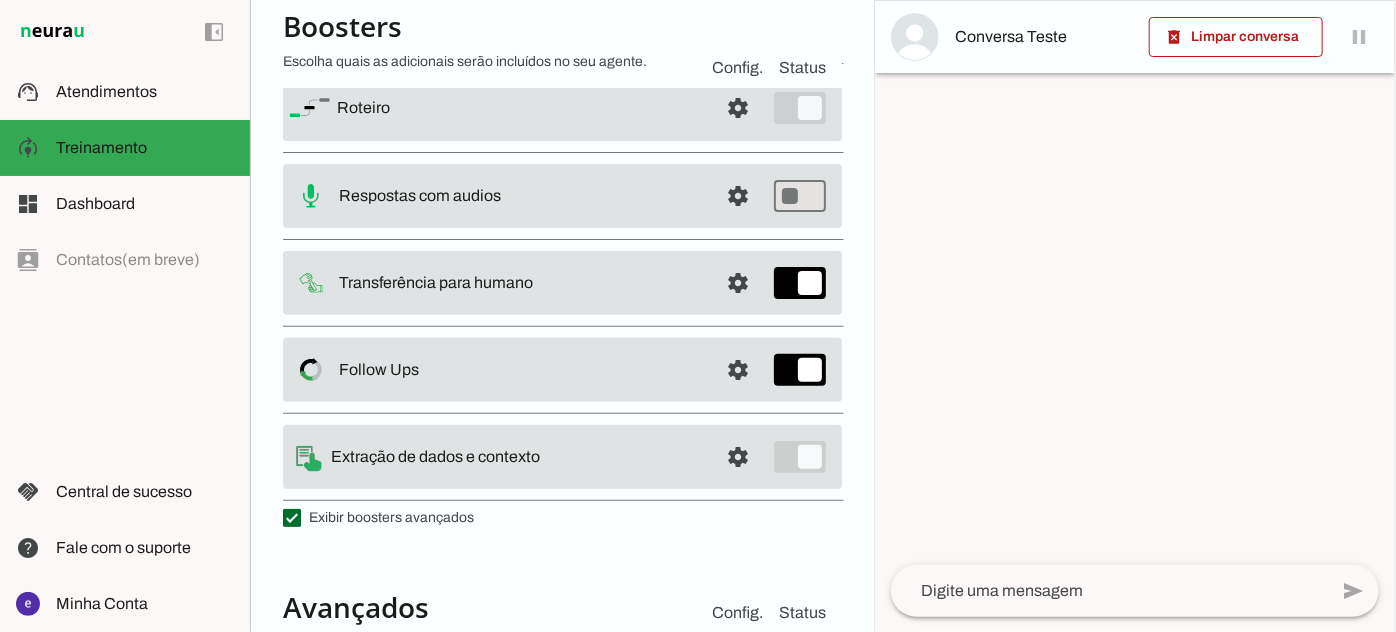 scroll, scrollTop: 90, scrollLeft: 0, axis: vertical 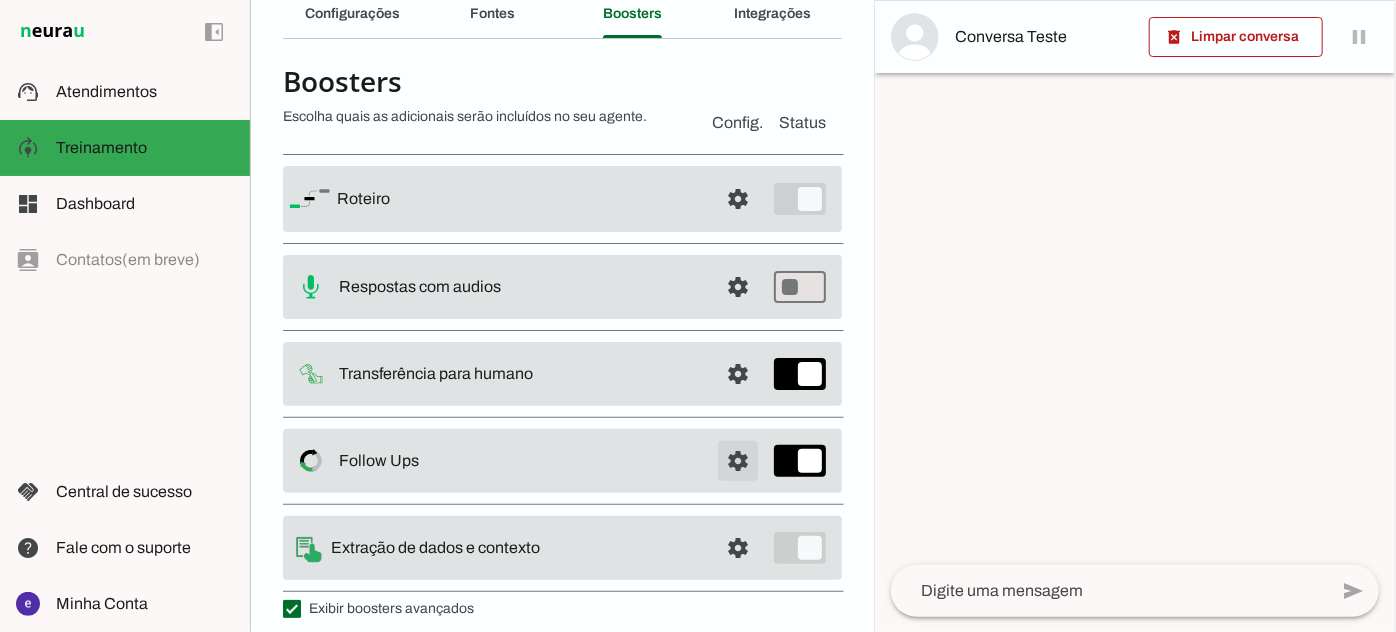 click at bounding box center [738, 199] 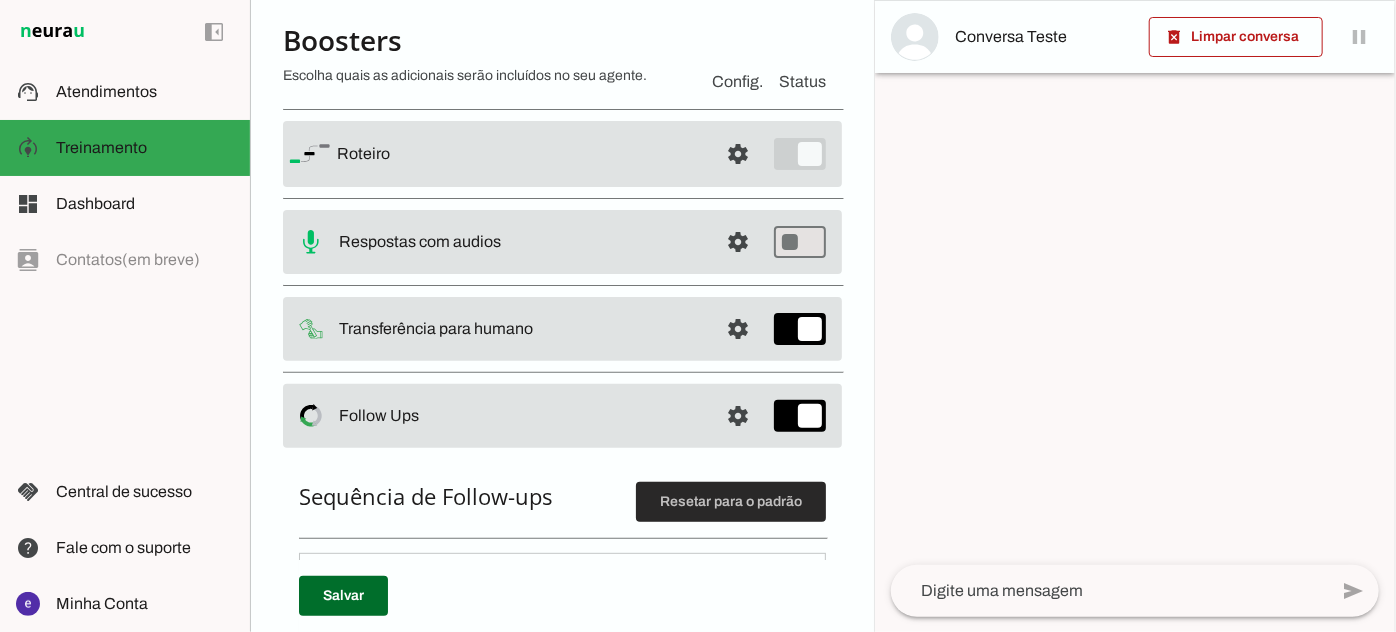 scroll, scrollTop: 11, scrollLeft: 0, axis: vertical 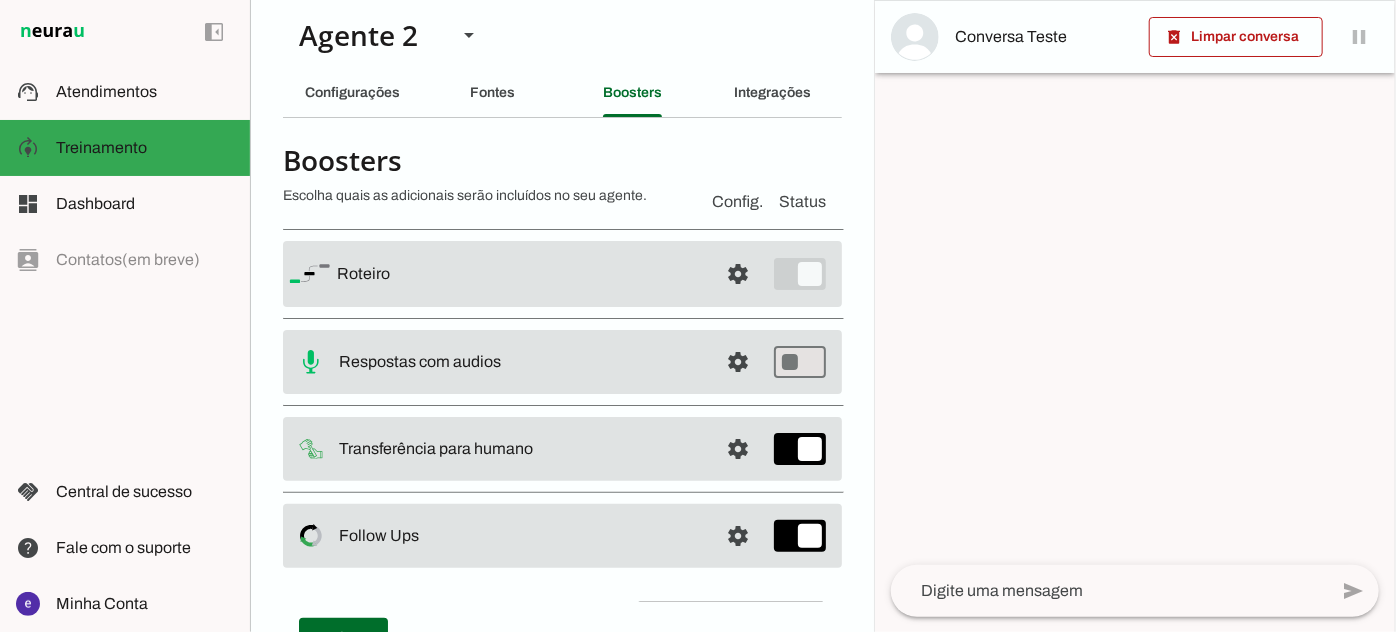 type 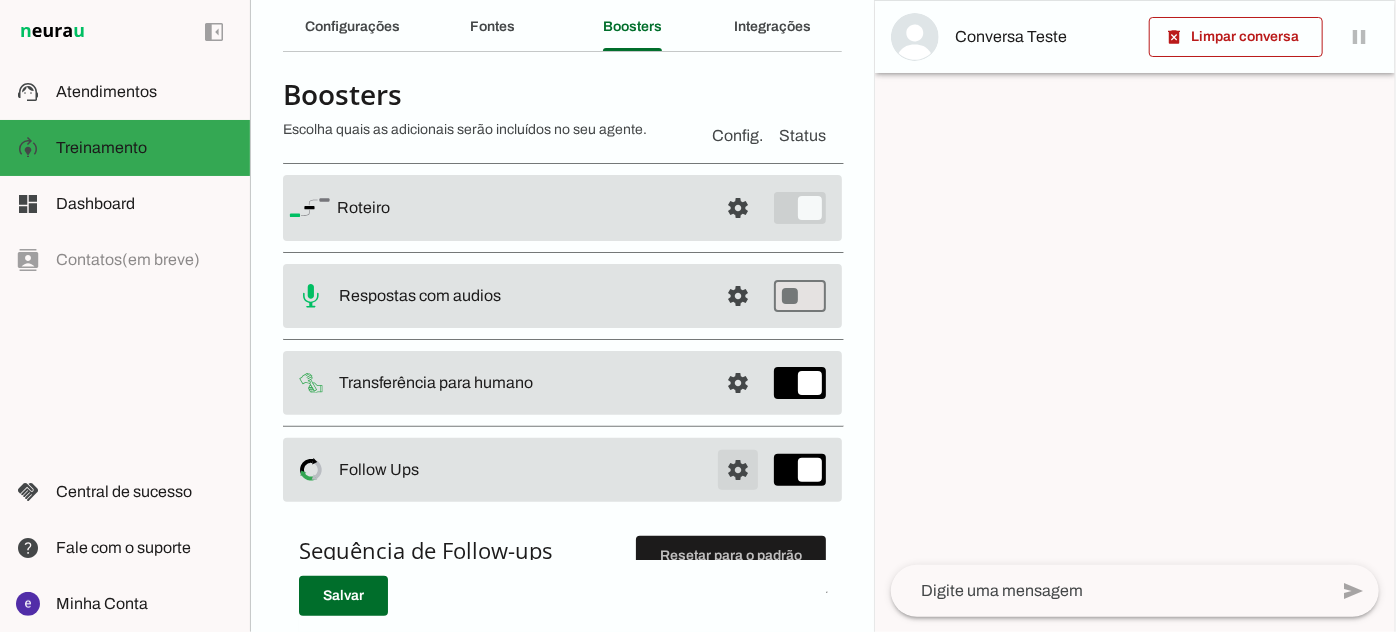 scroll, scrollTop: 0, scrollLeft: 0, axis: both 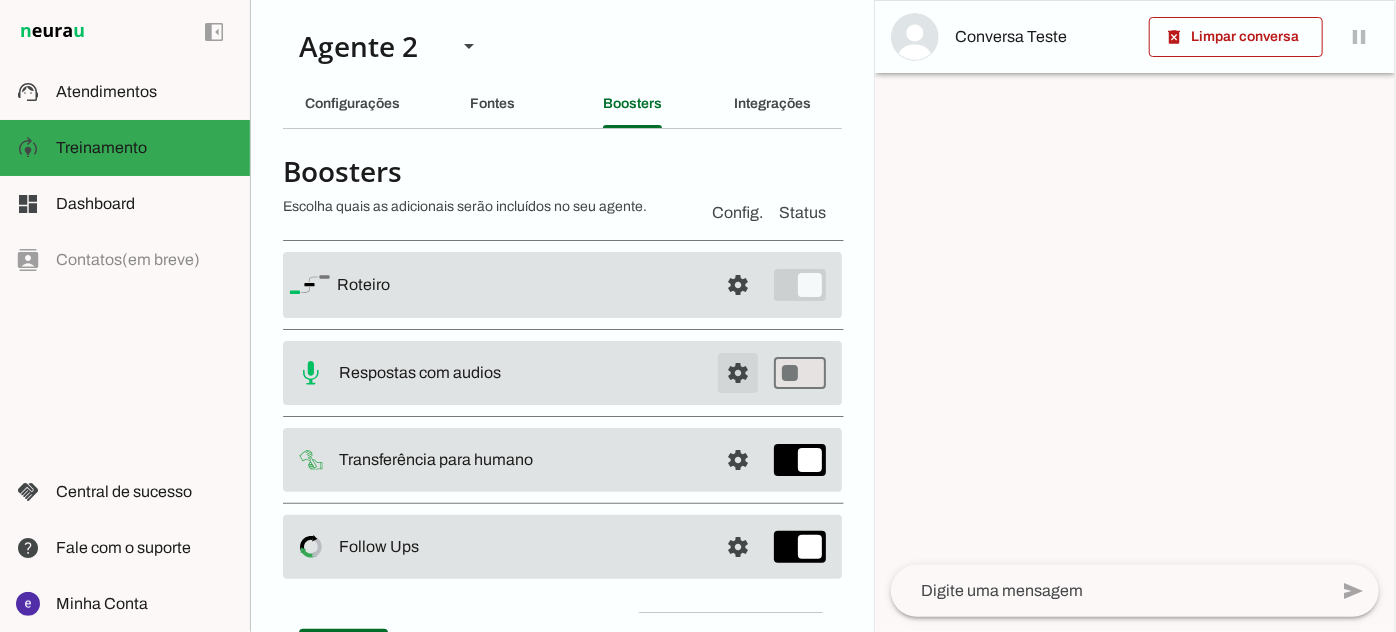 click at bounding box center [738, 285] 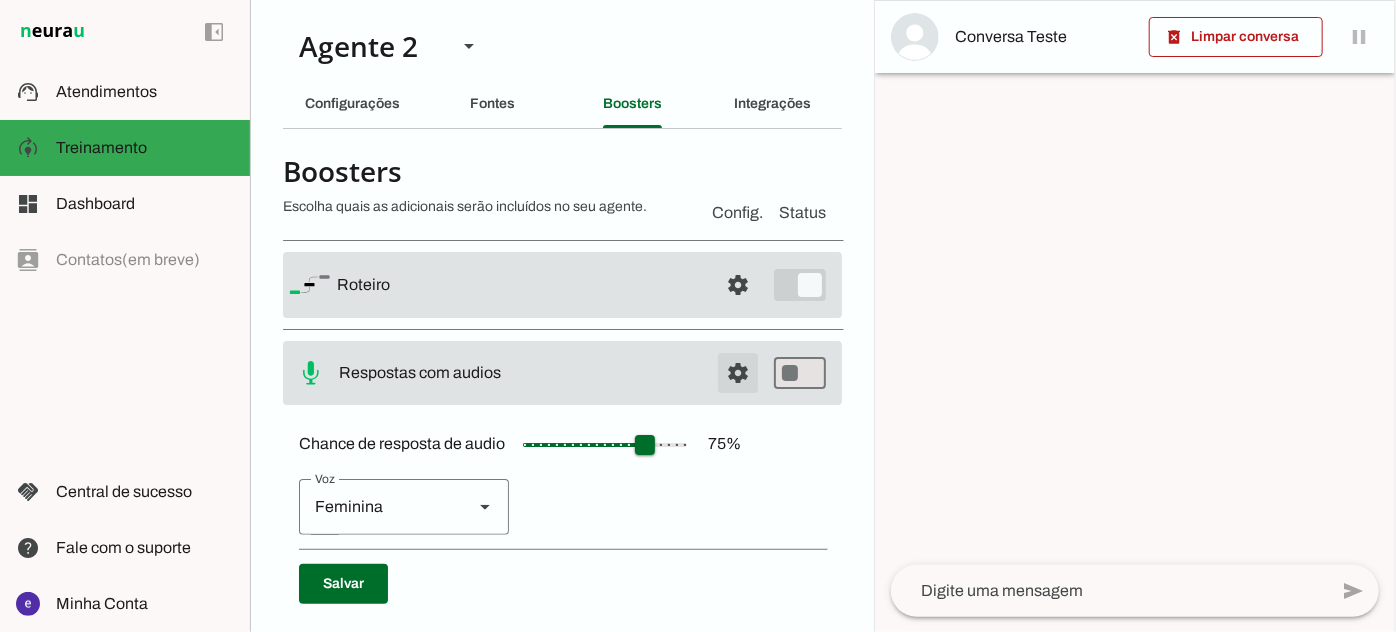click at bounding box center (738, 285) 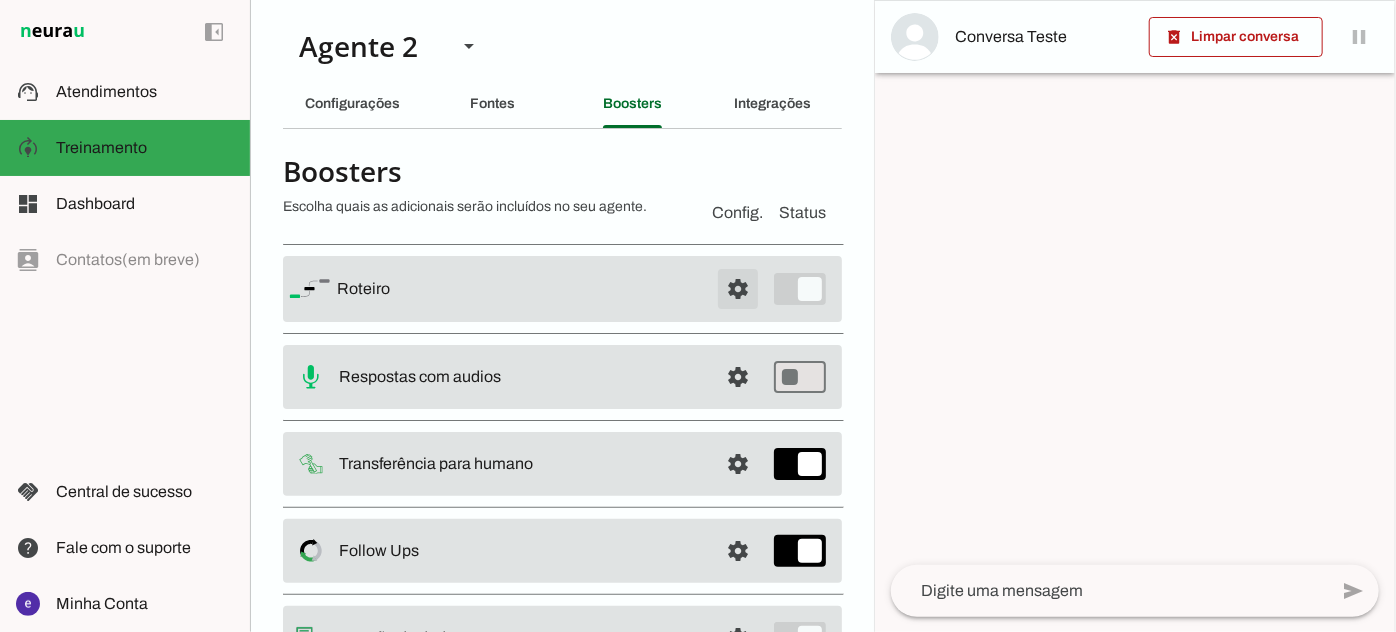 click at bounding box center [738, 289] 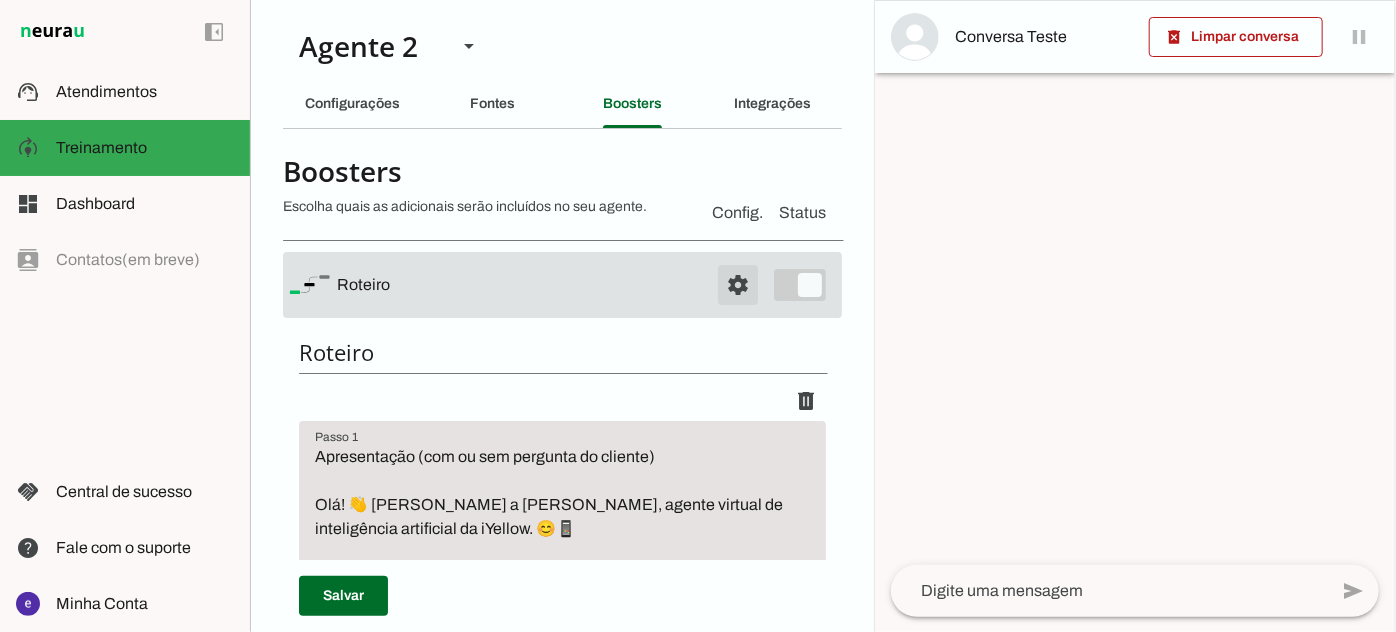 click at bounding box center [738, 285] 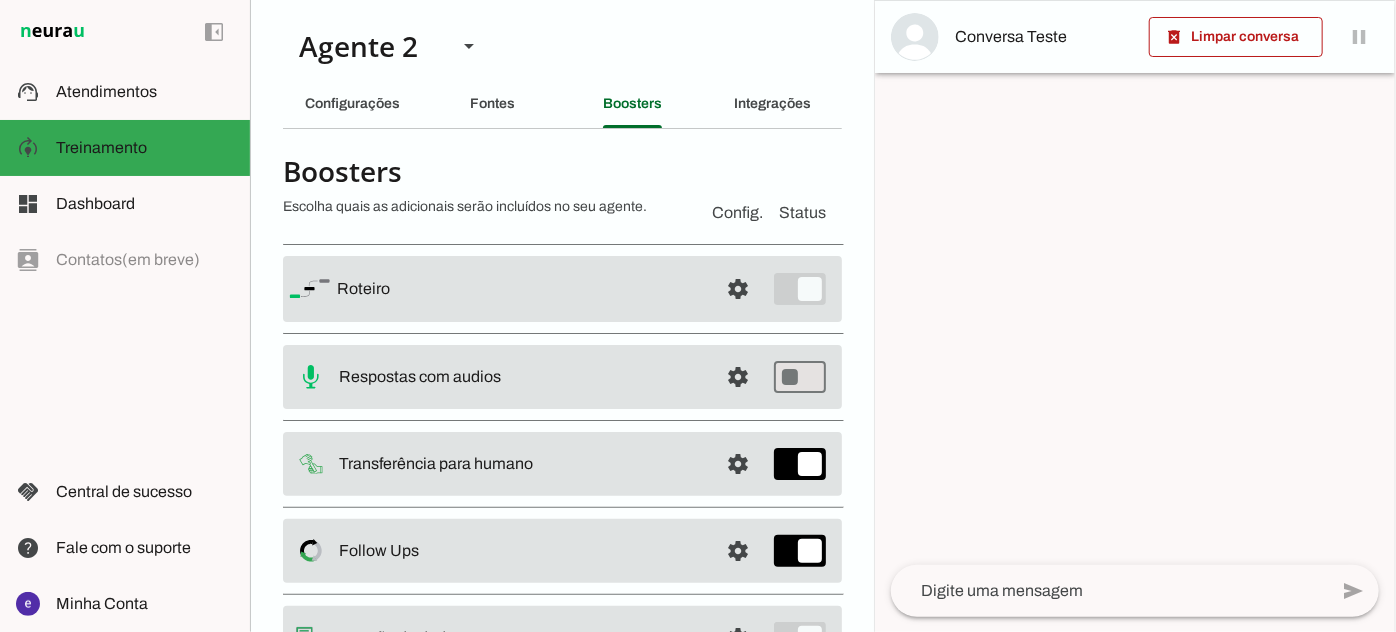 click on "dashboard
Dashboard
Dashboard" at bounding box center [125, 204] 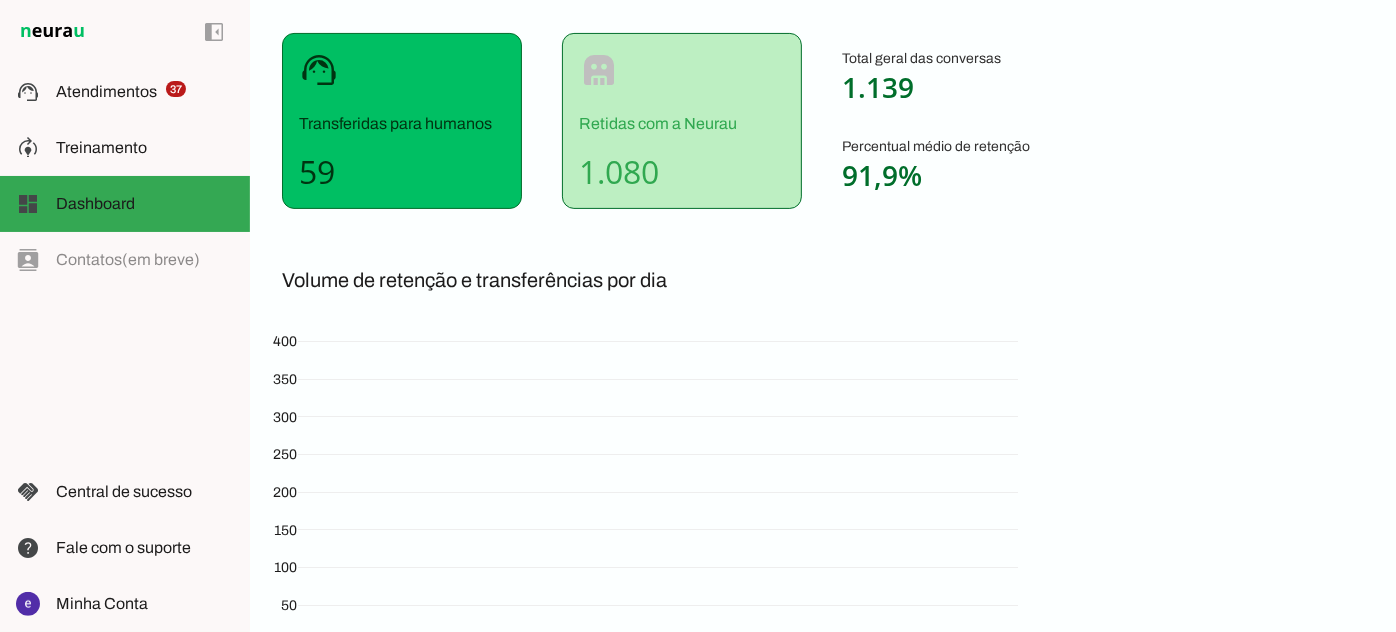 scroll, scrollTop: 140, scrollLeft: 0, axis: vertical 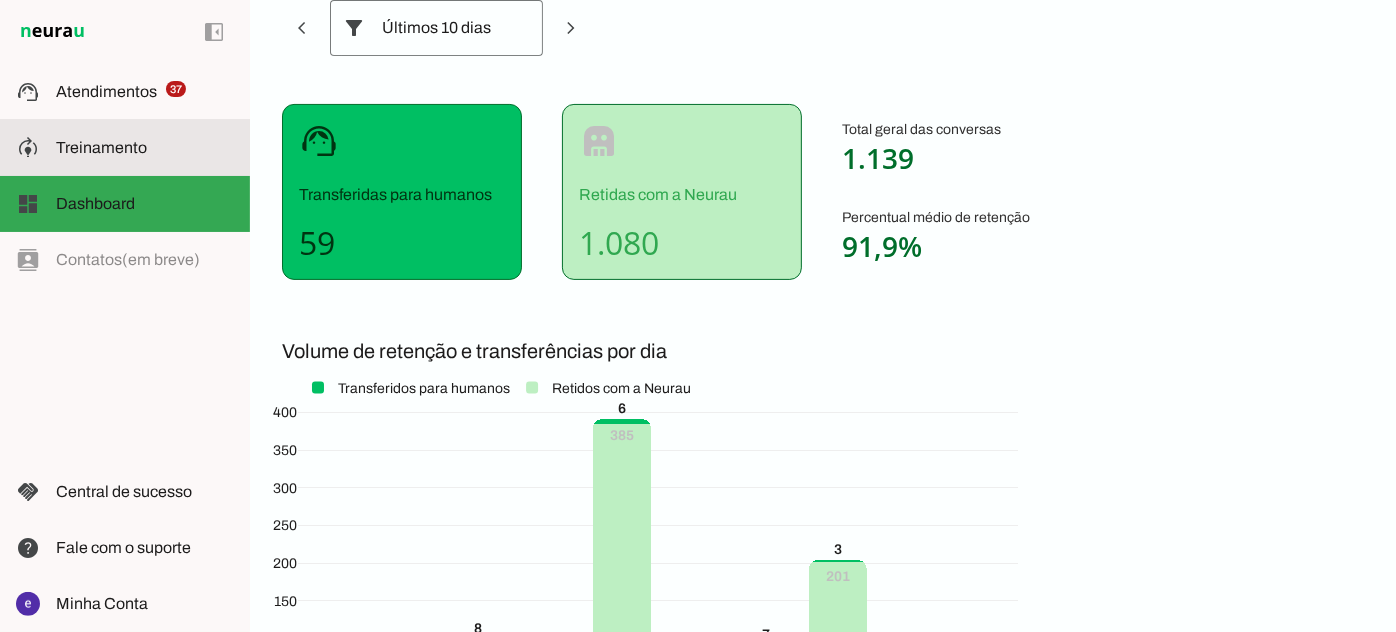 click at bounding box center [145, 148] 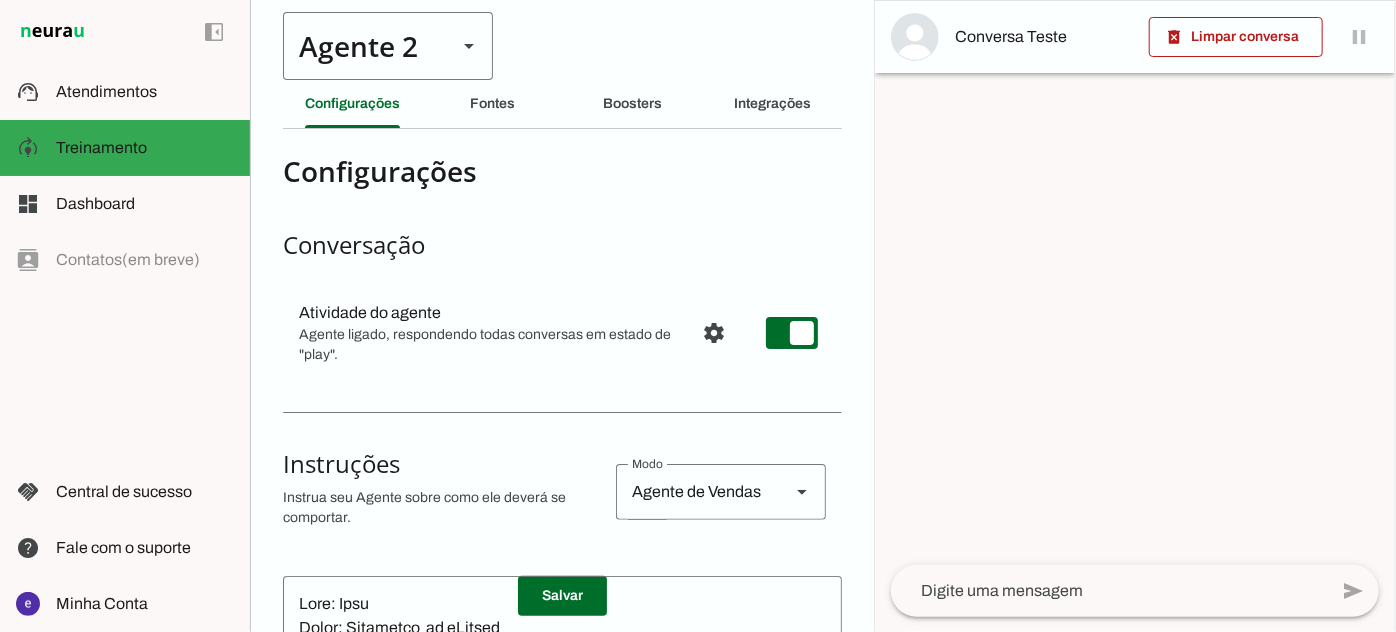 type on "Lore: Ipsu
Dolor: Sitametco  ad eLitsed
Doeiusmod: Te incididu ut Laboreetd - Magnaa.
✅ Enima m vEniam QU 30NO, exercita, ull labor N$ 5443.46
📱 ALIQUI: eXeaco
💡 CO: 45
📦 DUISAU: Irureinr
💵 VOL/VELITESS: C$ 0179.06
🛡️ Fugiatnu: 3 paria exce
💳 Sintoccaecat:
💳 83× cu N$ 026.53 (proid: S$ 9943.75)
💳 72× cu Q$ 669.80 (offic: D$ 2292.31)
💳 28× mo A$ 05.70 (idest: L$ 8301.14)
– Perspici undeom ISTE/NATUSE
✅ Volup a dOlore LA 453TO, remaperi, eaq ipsaq A$ 4292.93
📱 ILLOIN: vErita
💡 QU: 211
📦 ARCHIT: Beataevi
💵 DIC/EXPLICAB: N$ 6857.84
🛡️ Enimipsa: 5 quiav aspe
💳 Autoditfugit:
💳 40× co M$ 778.79 (dolor: E$ 3647.72)
💳 25× ra S$ 715.14 (nesci: N$ 1327.66)
💳 90× po Q$ 26.21 (dolor: A$ 9762.65)
– Numquame modite INCI/MAGNAM
✅ Quaer e mInuss 61 92NO, eligendi, opt cumqu N$ 3581.12
📱 IMPEDI: qUopla 37
💡 FA: 02PO
📦 ASSUME: Repellen
💵 TEM/AUTEMQUI: O$ 3158.88
🛡️ Debitisr: 3 neces saep
💳 Evenietvolup:
💳 84× re R$ 859,13
💳 42× it E$ 793,97
💳 04× hi T$ 259,78
– Sapiente delect REIC/VOLUPT
*maioresa p dolor aspe repell..." 